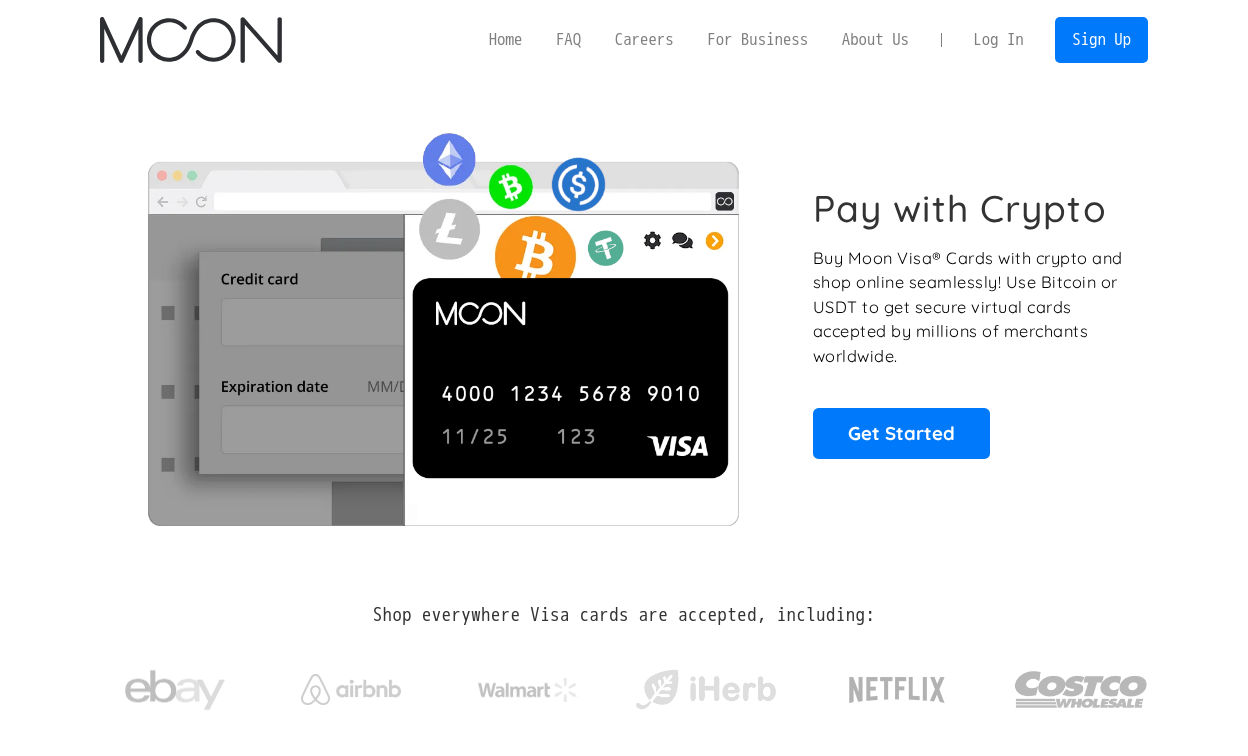 scroll, scrollTop: 0, scrollLeft: 0, axis: both 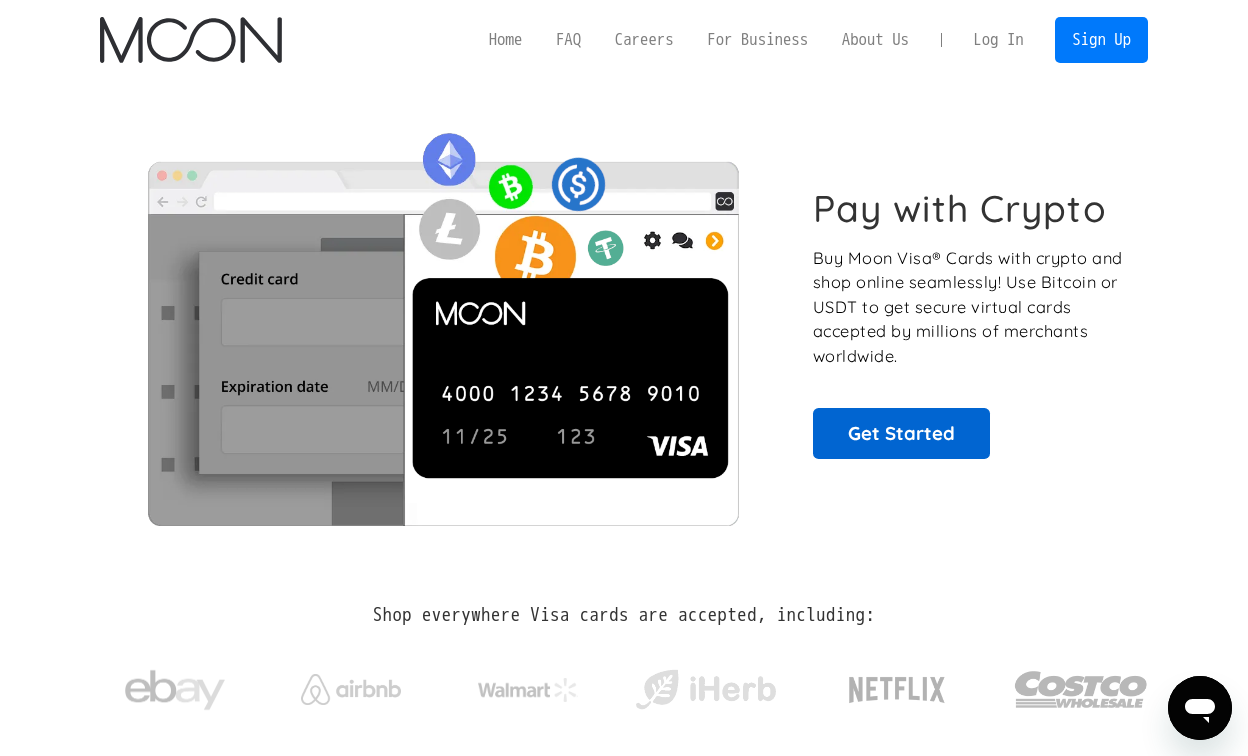 click on "Get Started" at bounding box center (901, 433) 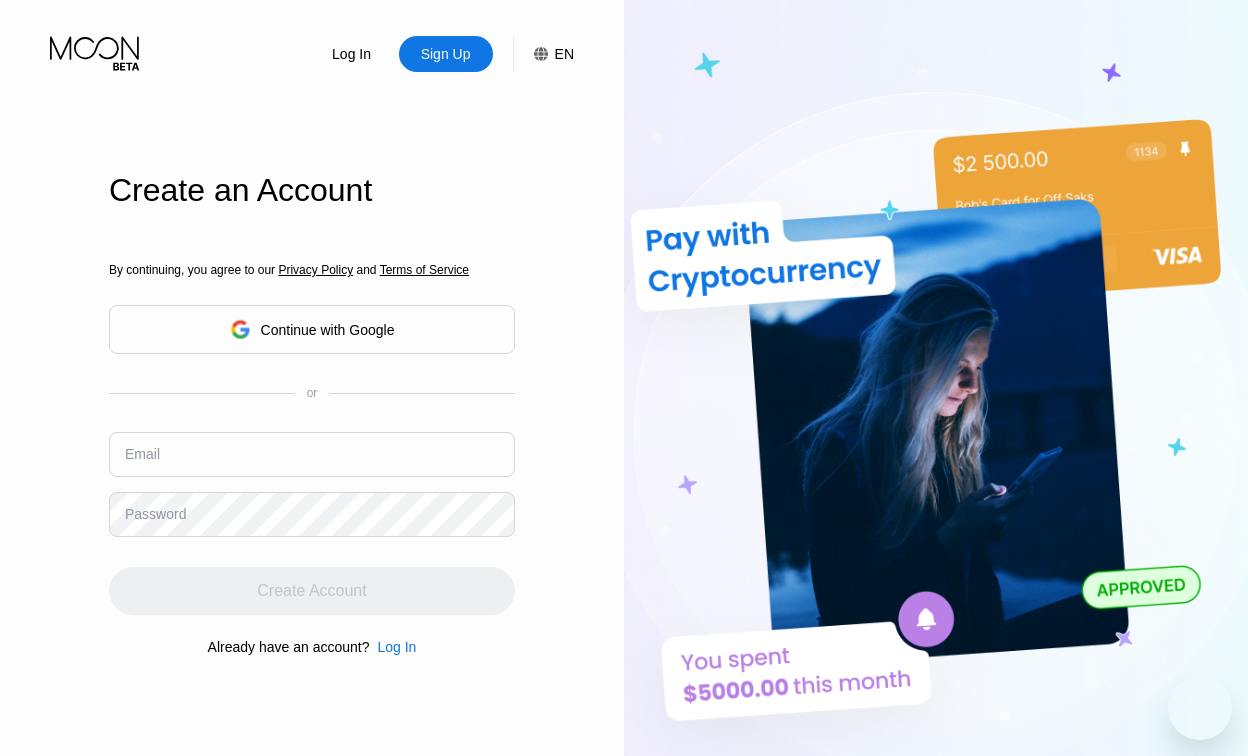 scroll, scrollTop: 0, scrollLeft: 0, axis: both 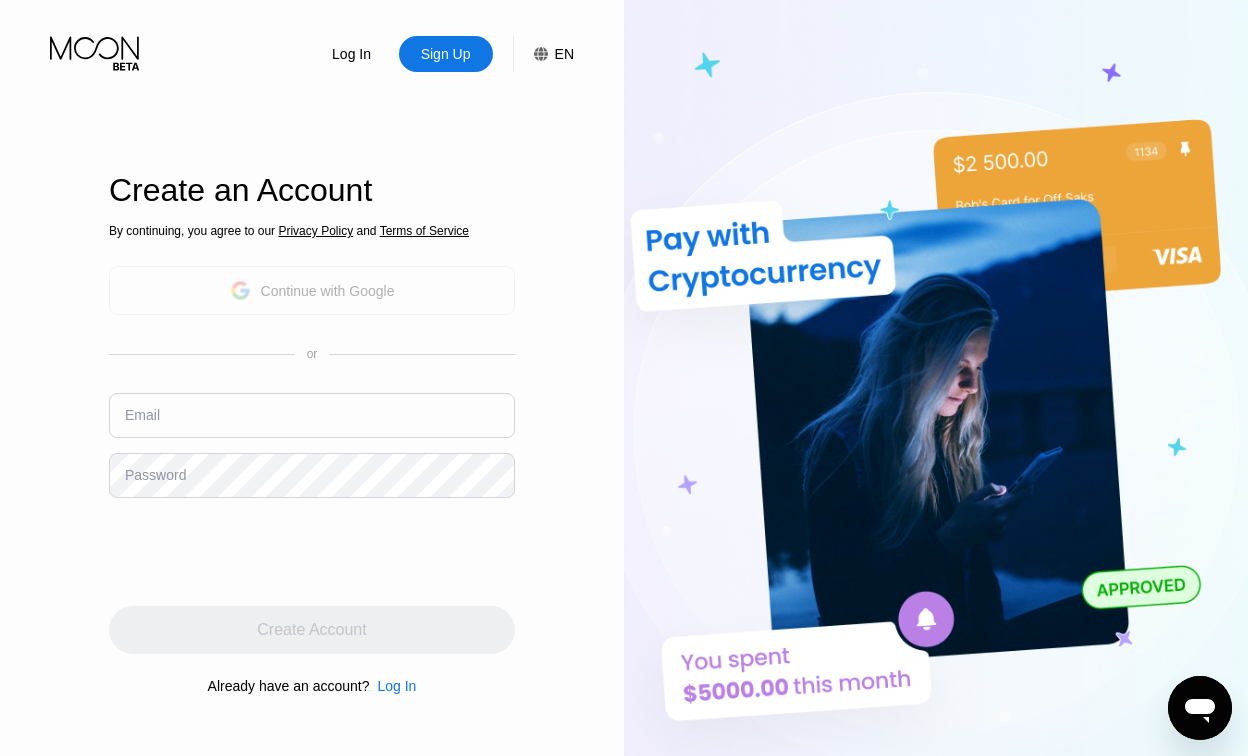 click on "Continue with Google" at bounding box center [312, 290] 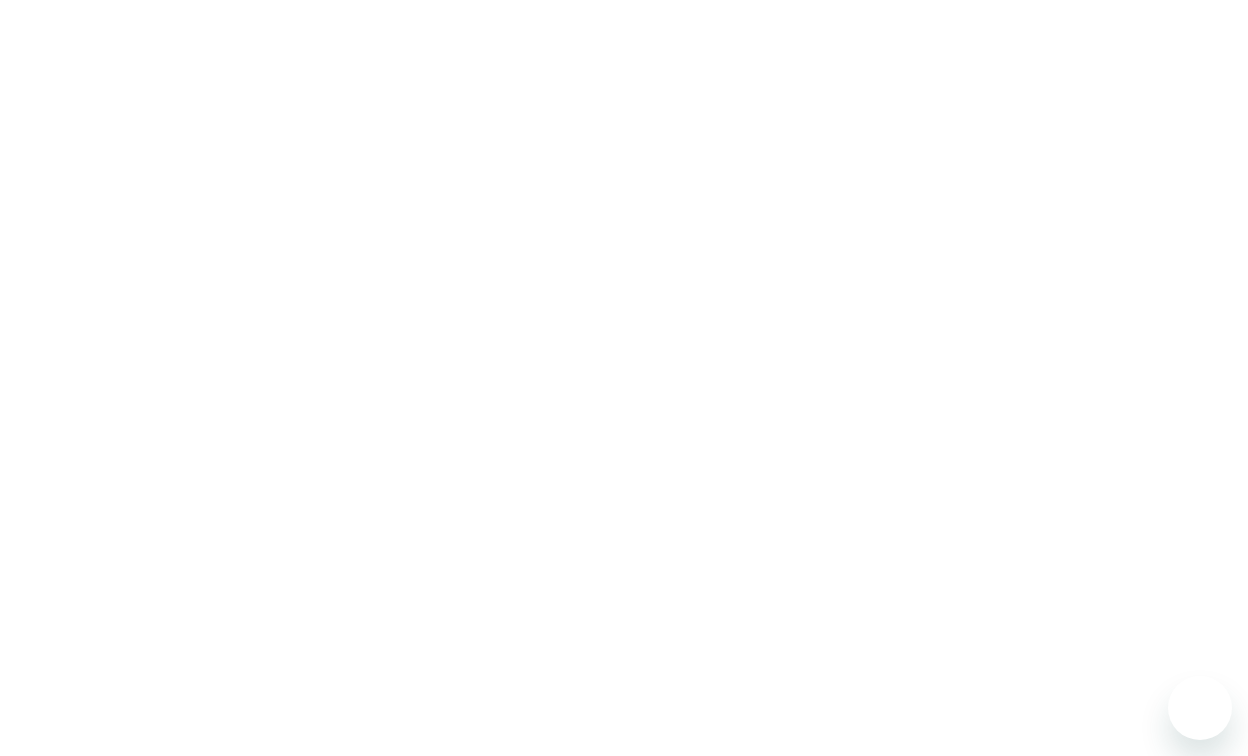 scroll, scrollTop: 0, scrollLeft: 0, axis: both 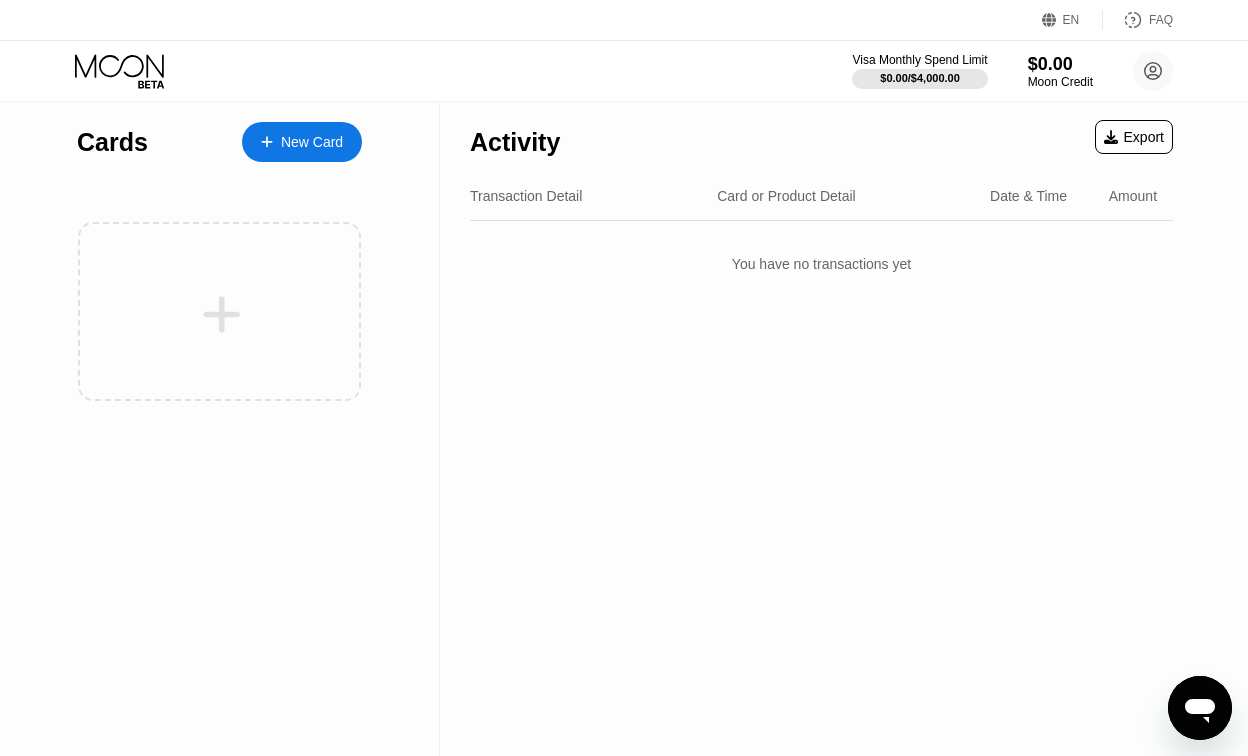 click on "New Card" at bounding box center (312, 142) 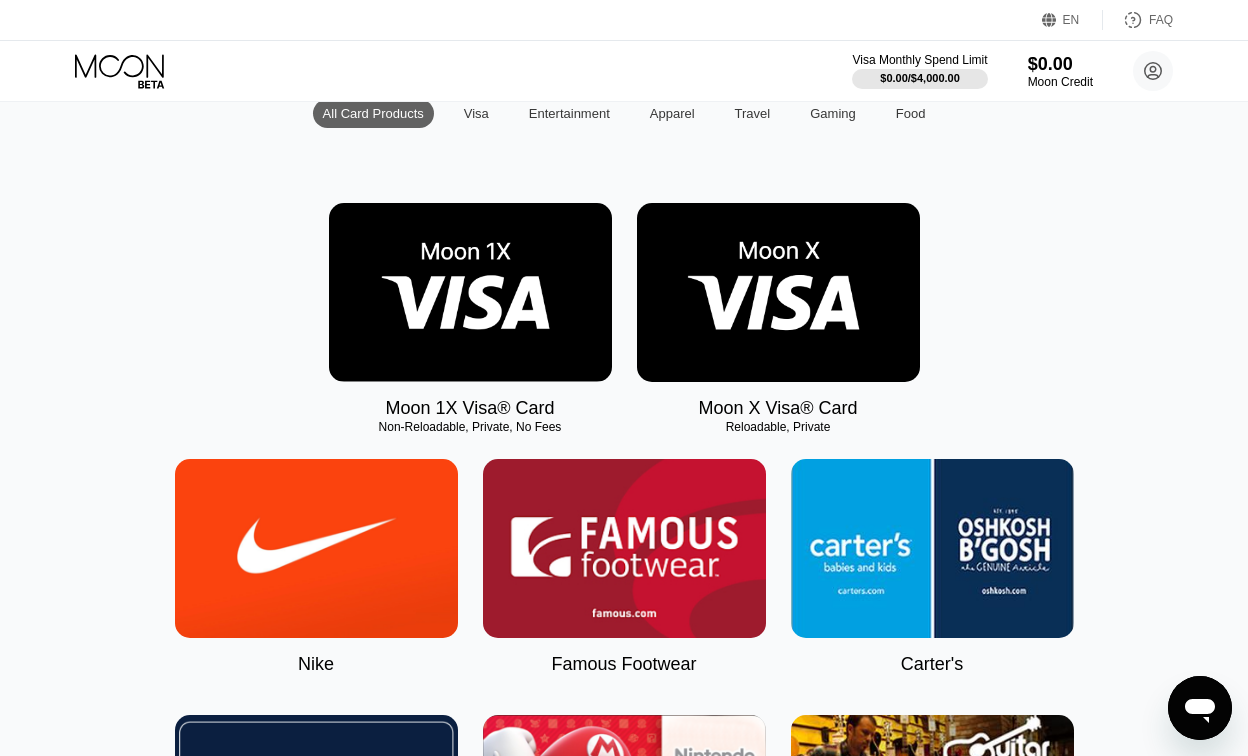 scroll, scrollTop: 220, scrollLeft: 0, axis: vertical 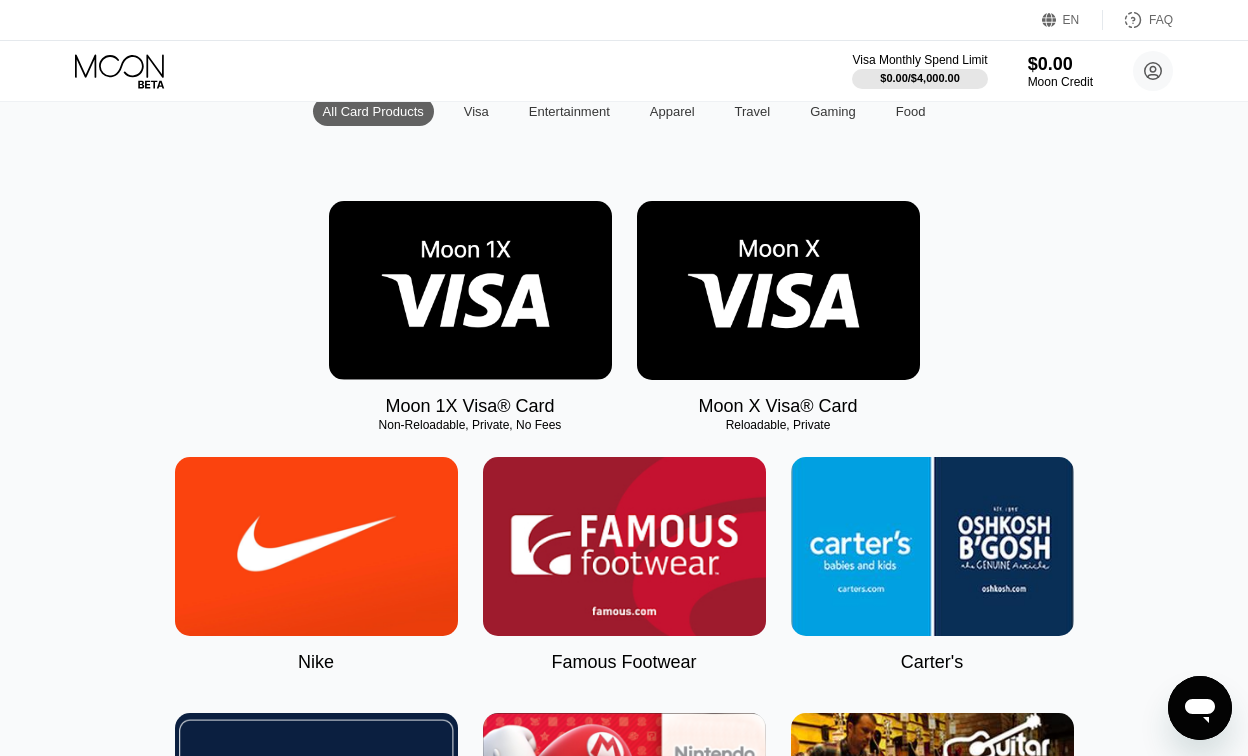 click at bounding box center (470, 290) 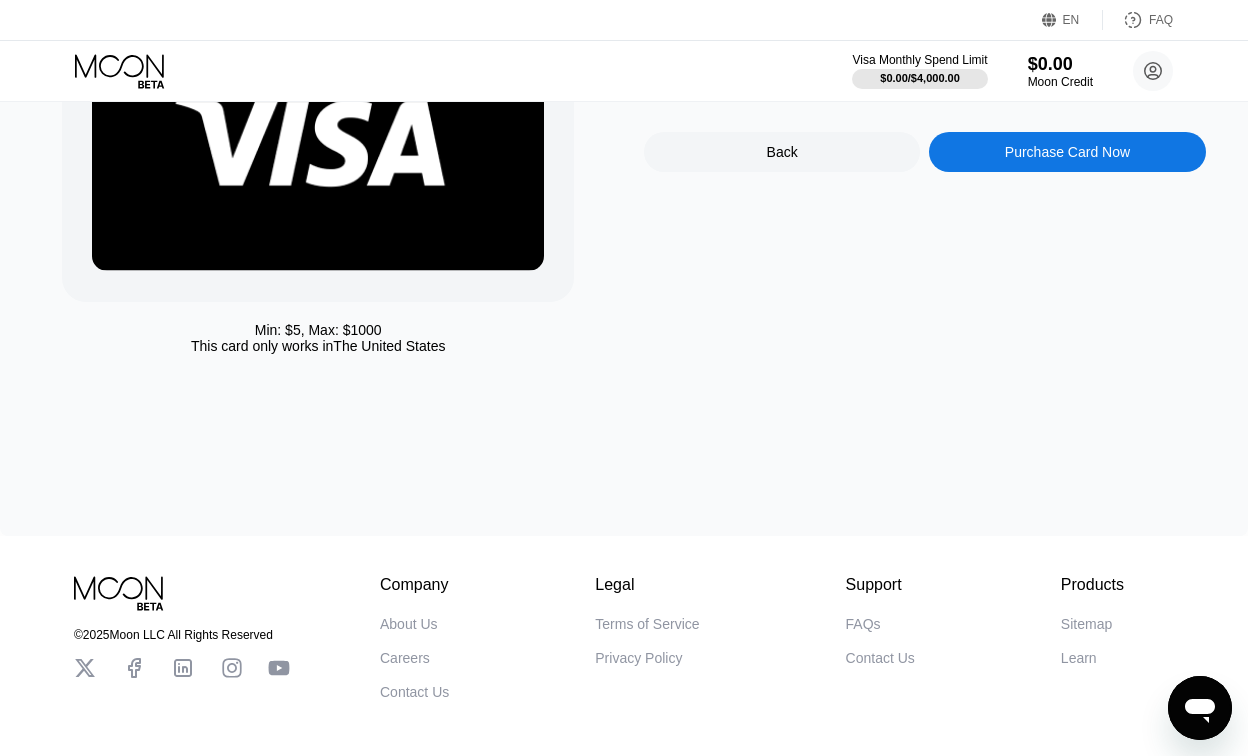 scroll, scrollTop: 0, scrollLeft: 0, axis: both 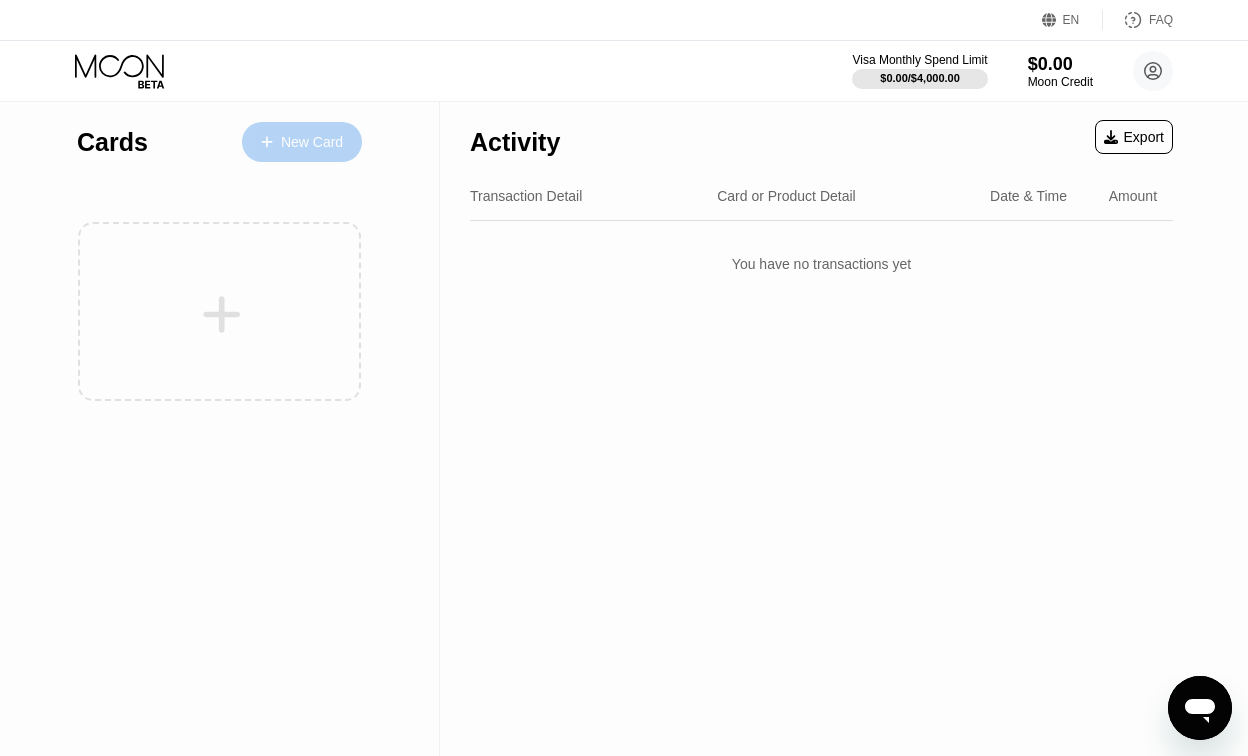 click on "New Card" at bounding box center (312, 142) 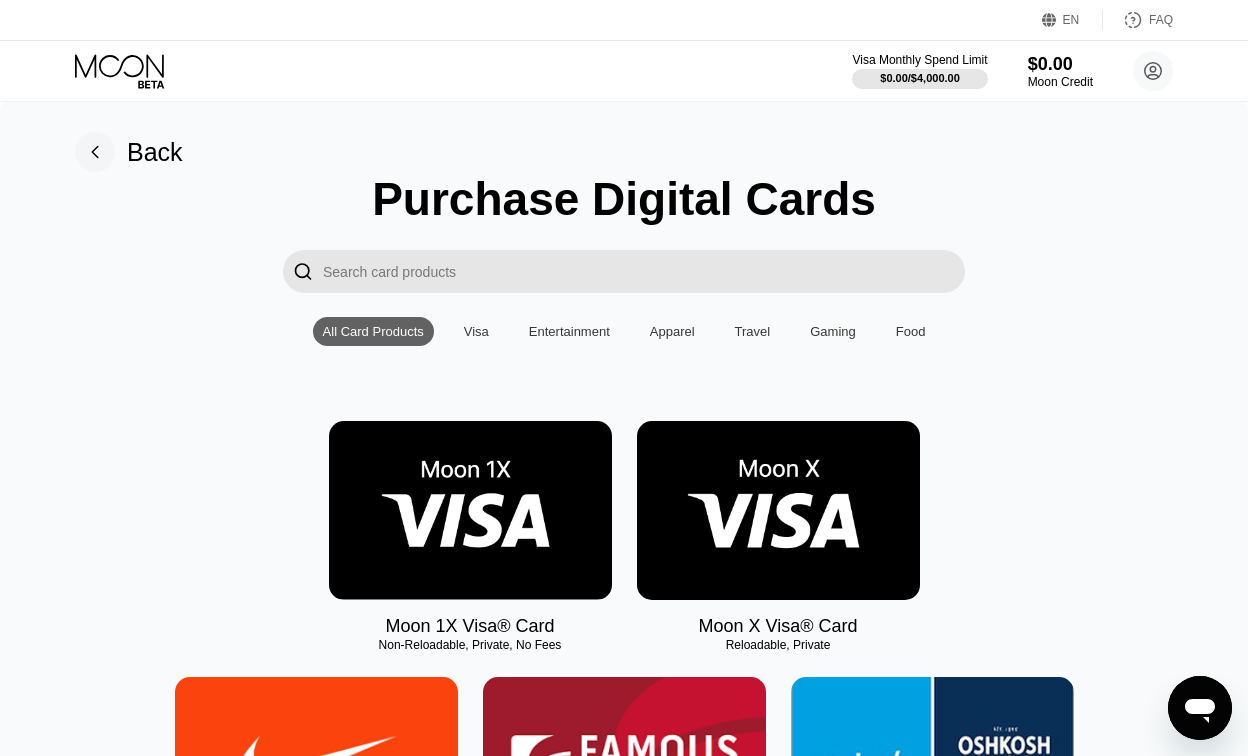 click at bounding box center [470, 510] 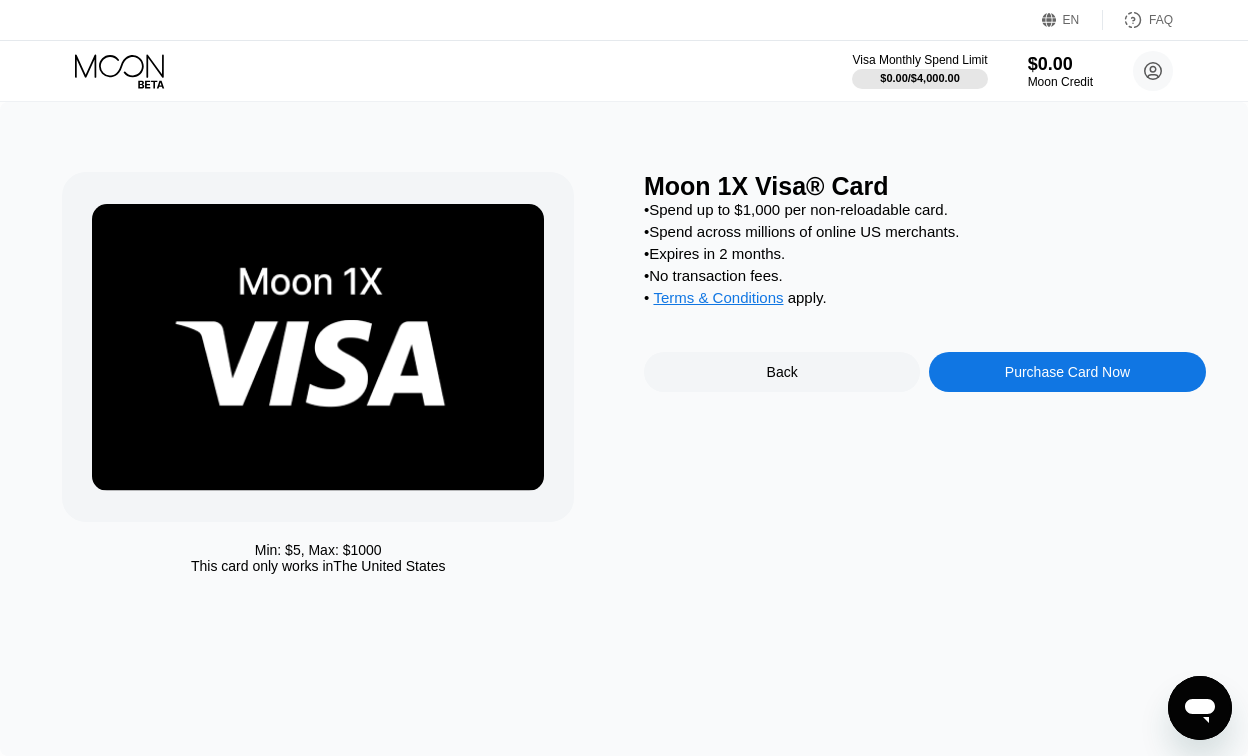 click on "Purchase Card Now" at bounding box center [1067, 372] 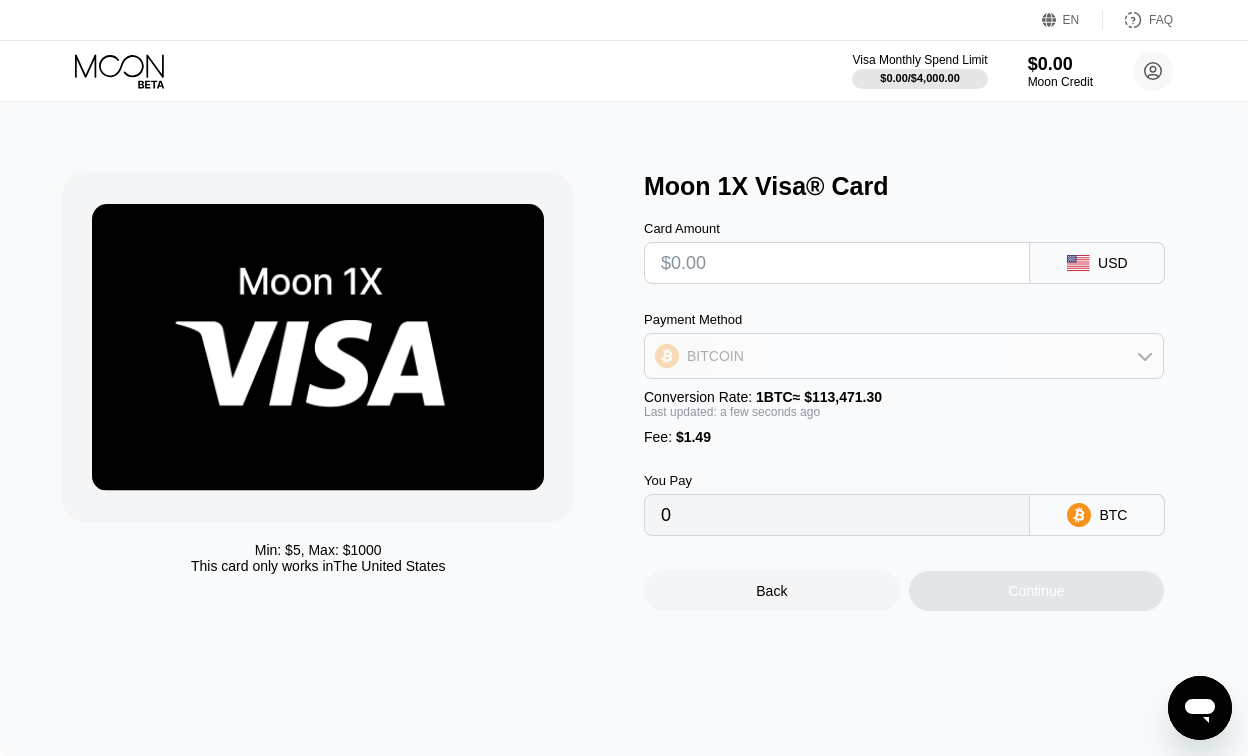 click on "BITCOIN" at bounding box center (904, 356) 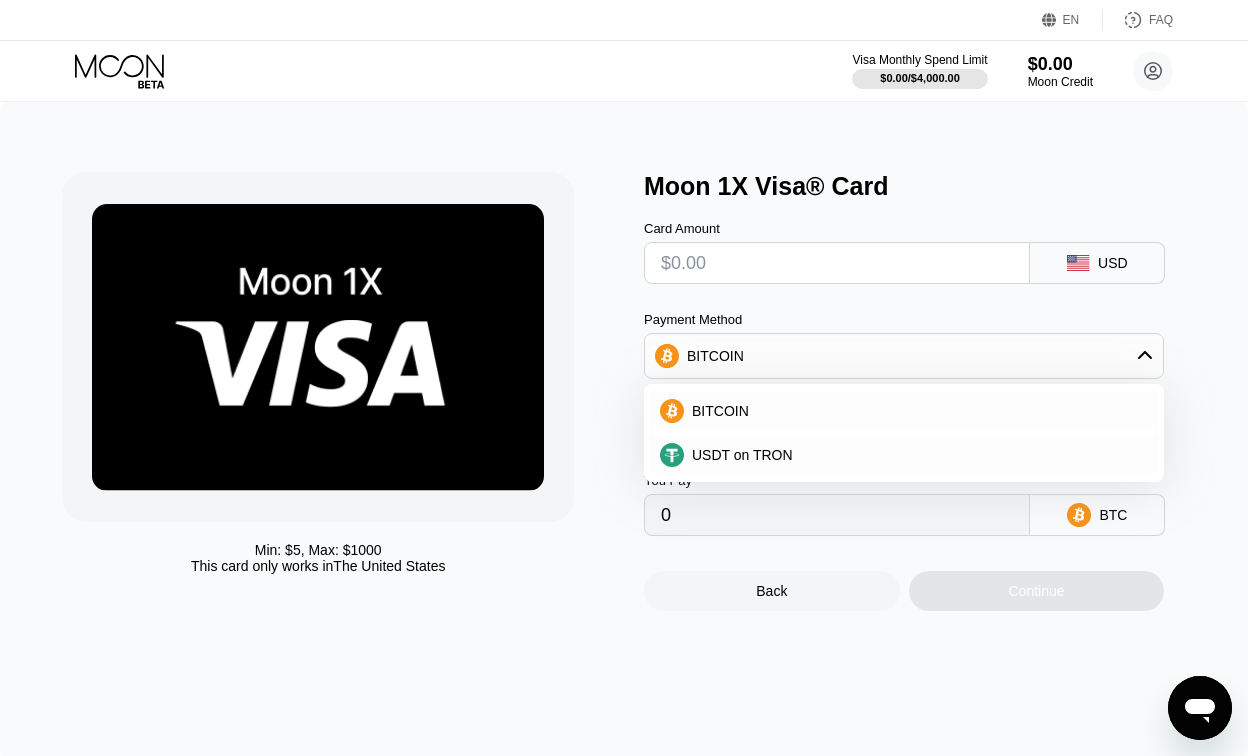click on "Card Amount USD Payment Method BITCOIN BITCOIN USDT on TRON Conversion Rate:   1  BTC  ≈   $113,471.30 Last updated:   a few seconds ago Fee :   $1.49 You Pay 0 BTC" at bounding box center [925, 368] 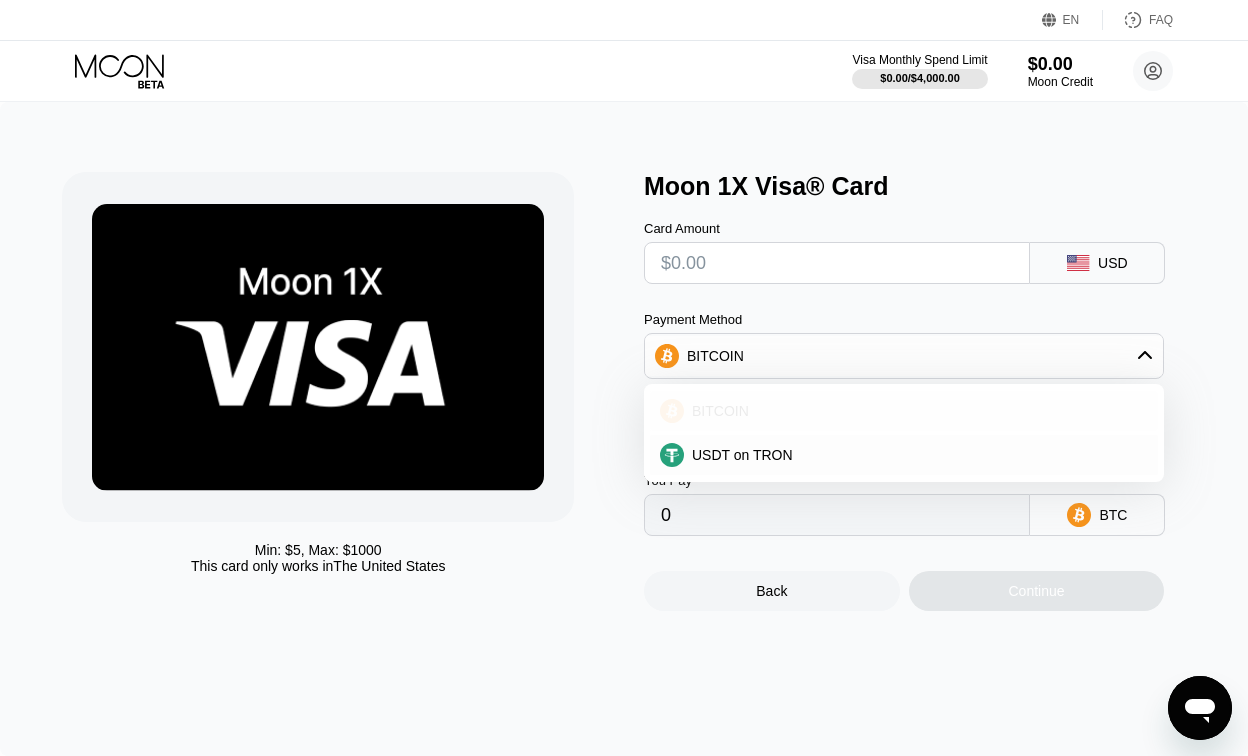 click on "BITCOIN" at bounding box center (916, 411) 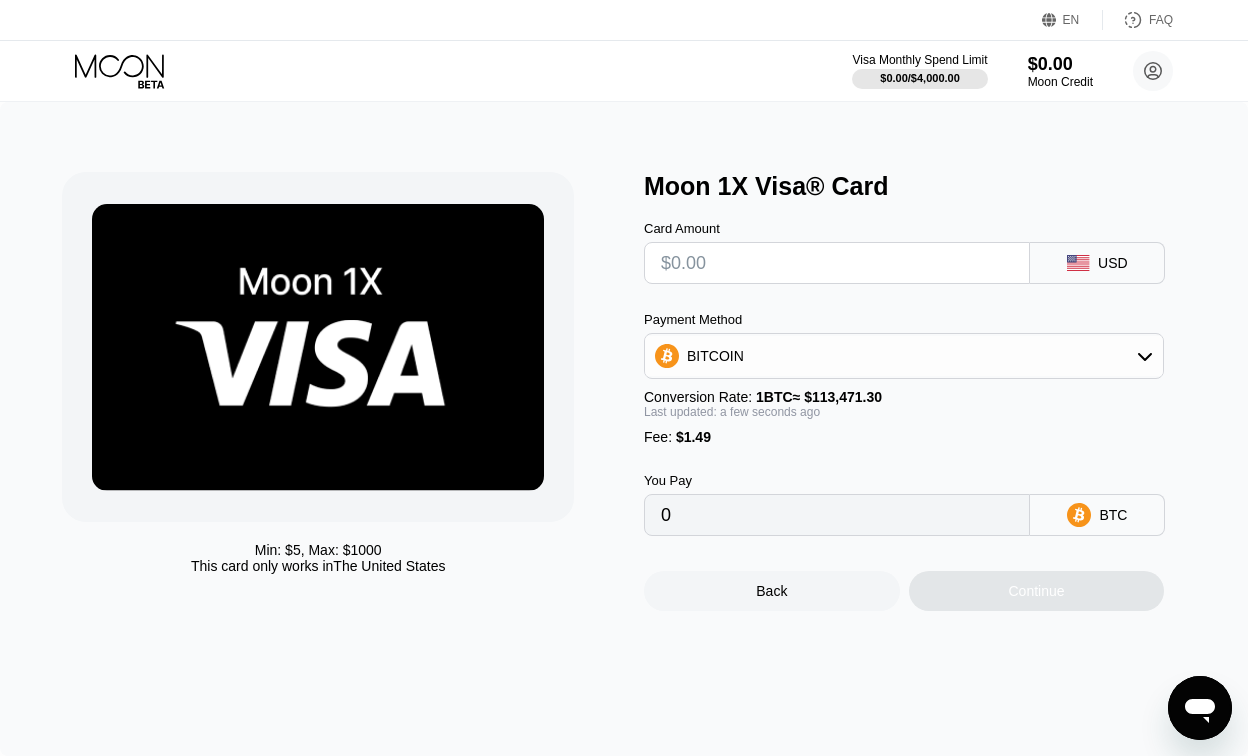 click at bounding box center [837, 263] 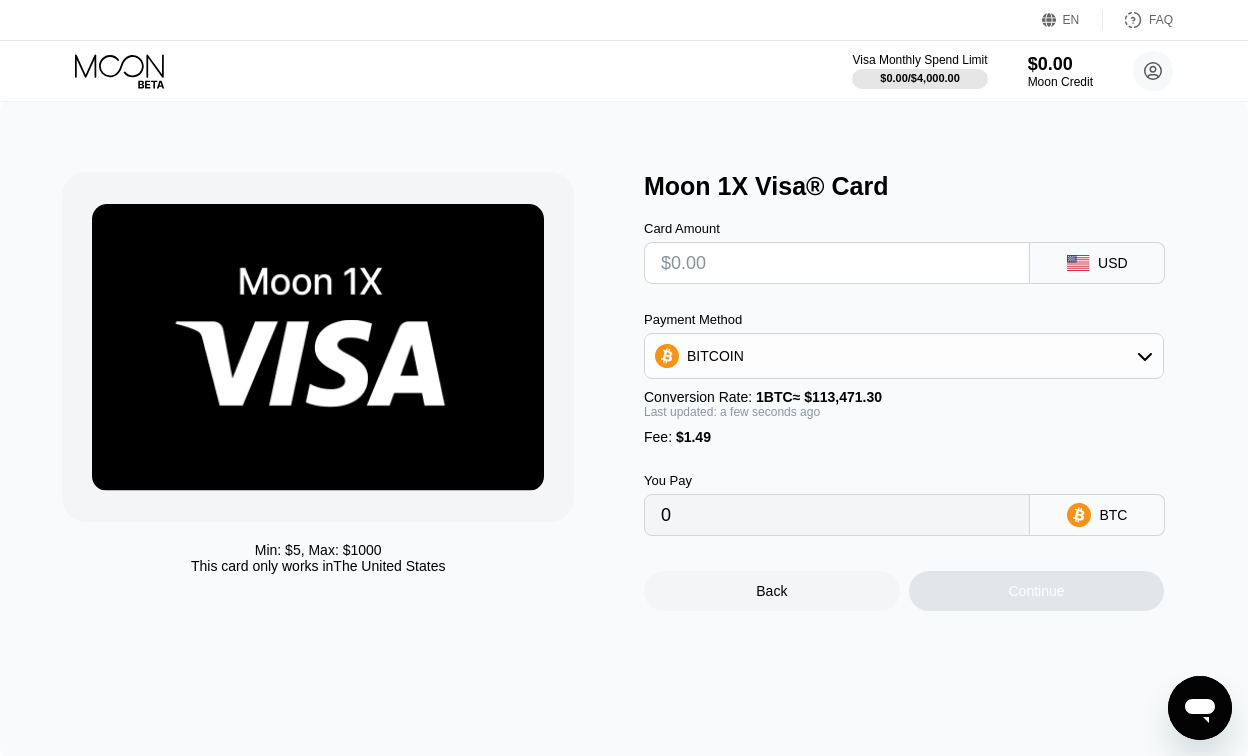 type on "$5" 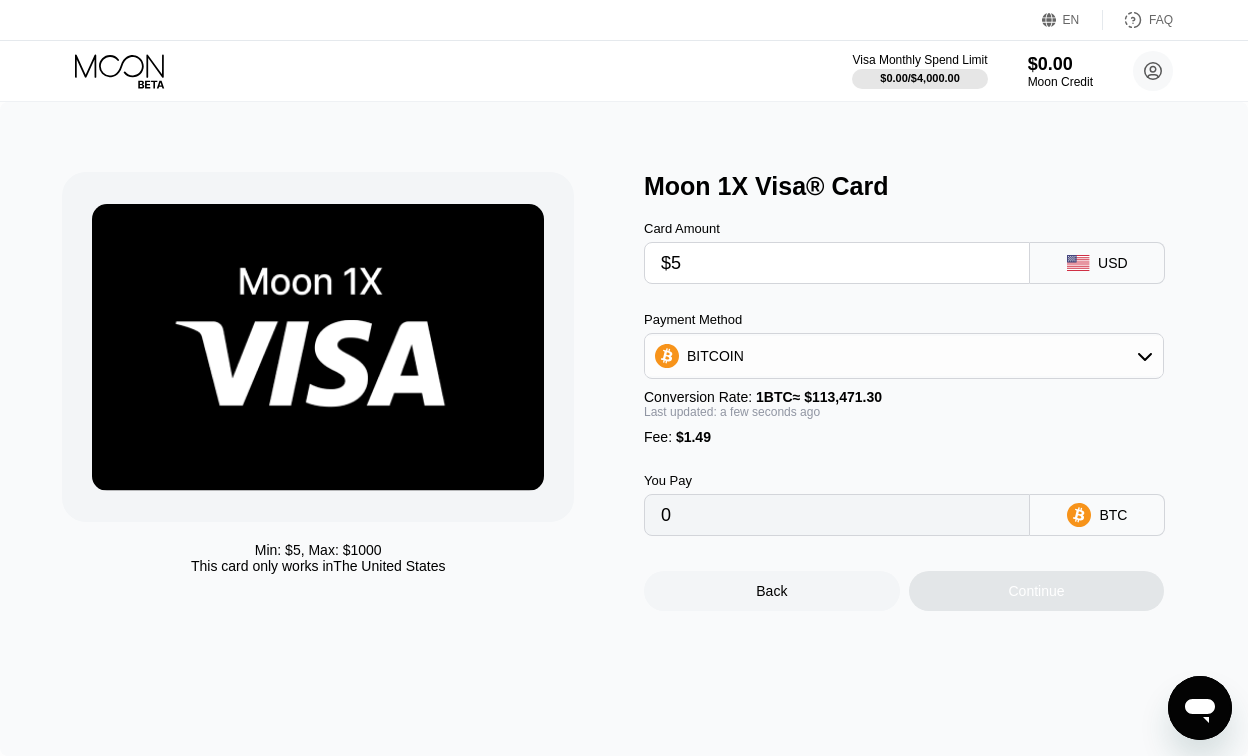 type on "0.00005720" 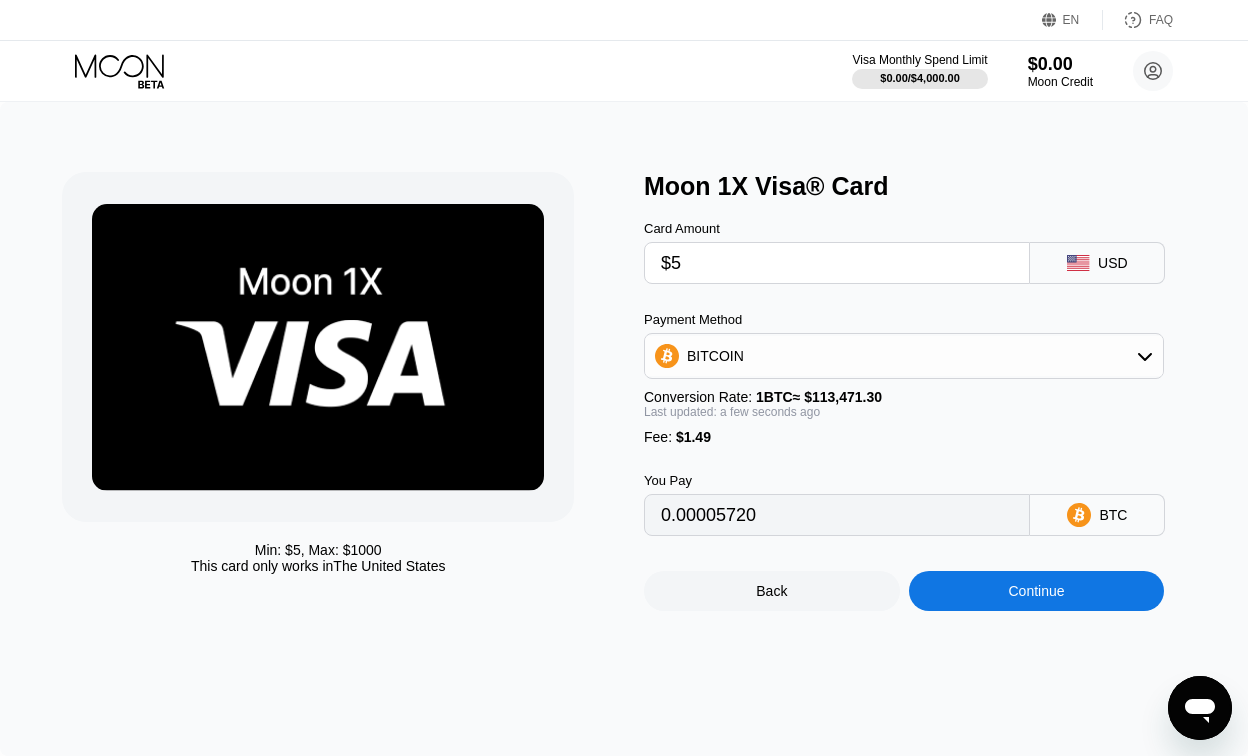 click on "Min: $ 5 , Max: $ 1000 This card only works in  The United States" at bounding box center [318, 558] 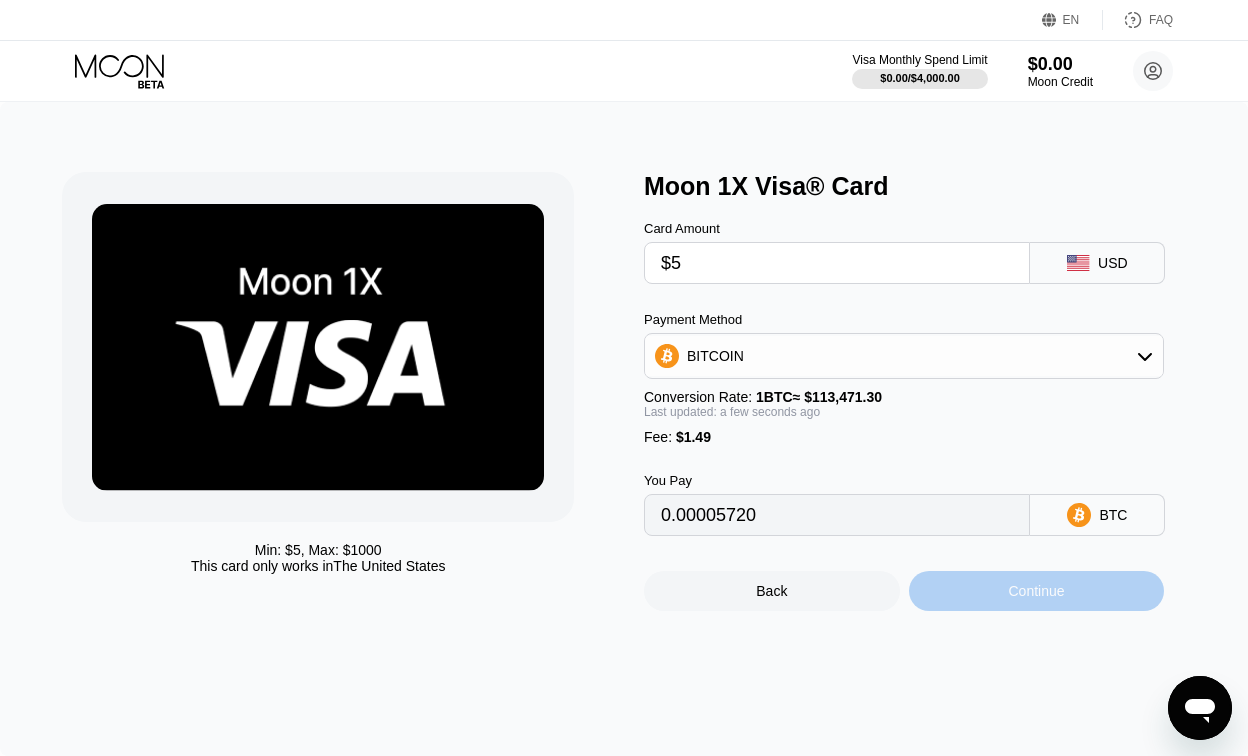 click on "Continue" at bounding box center [1037, 591] 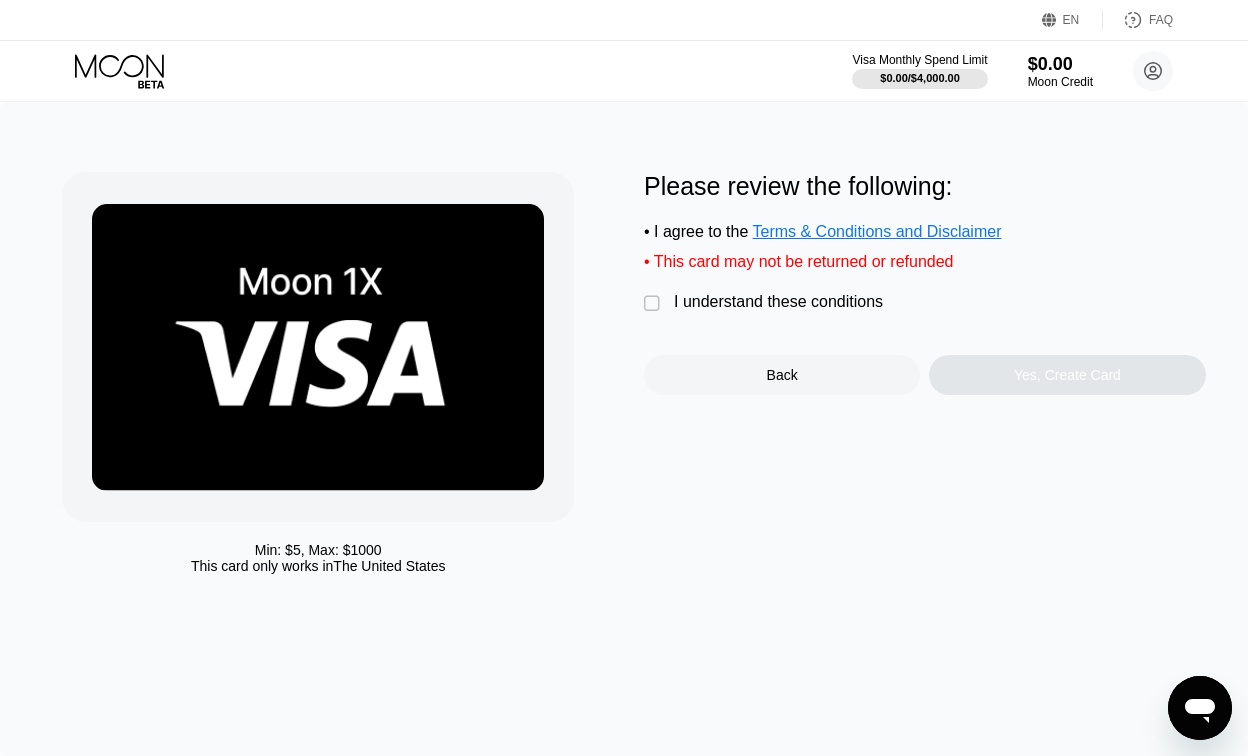 click on "I understand these conditions" at bounding box center (778, 302) 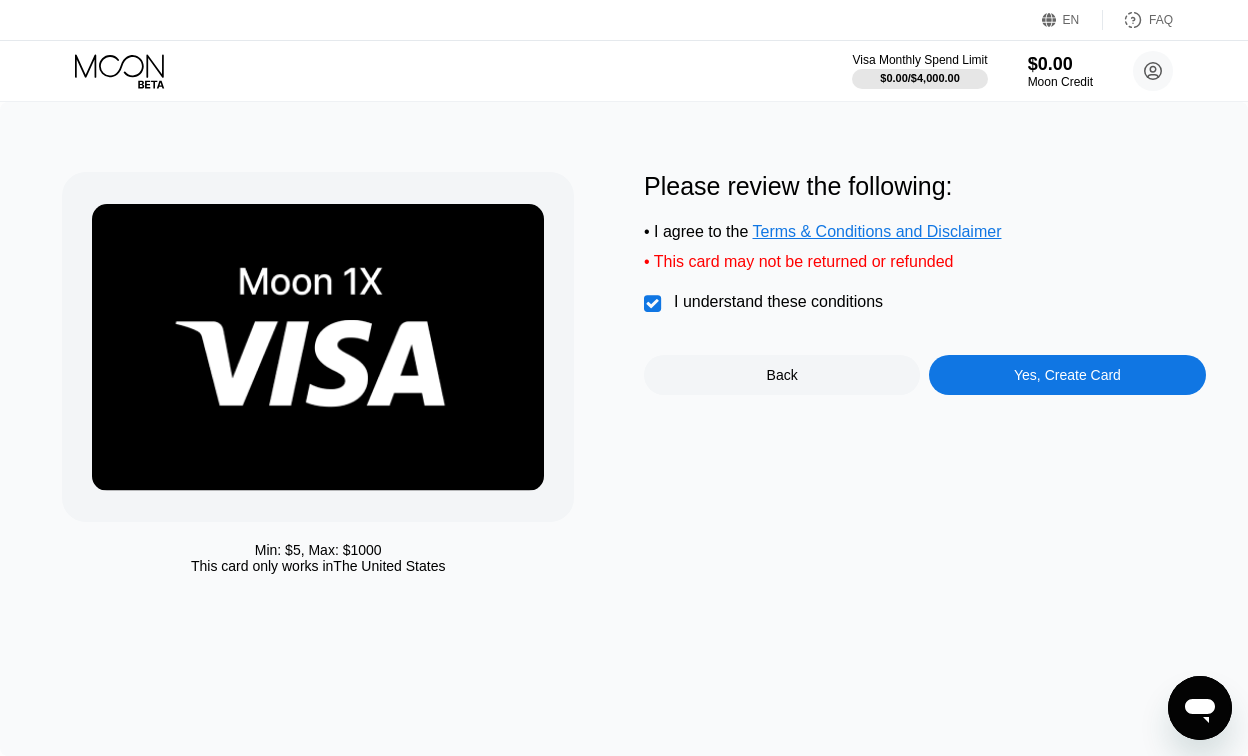 click on "Yes, Create Card" at bounding box center (1067, 375) 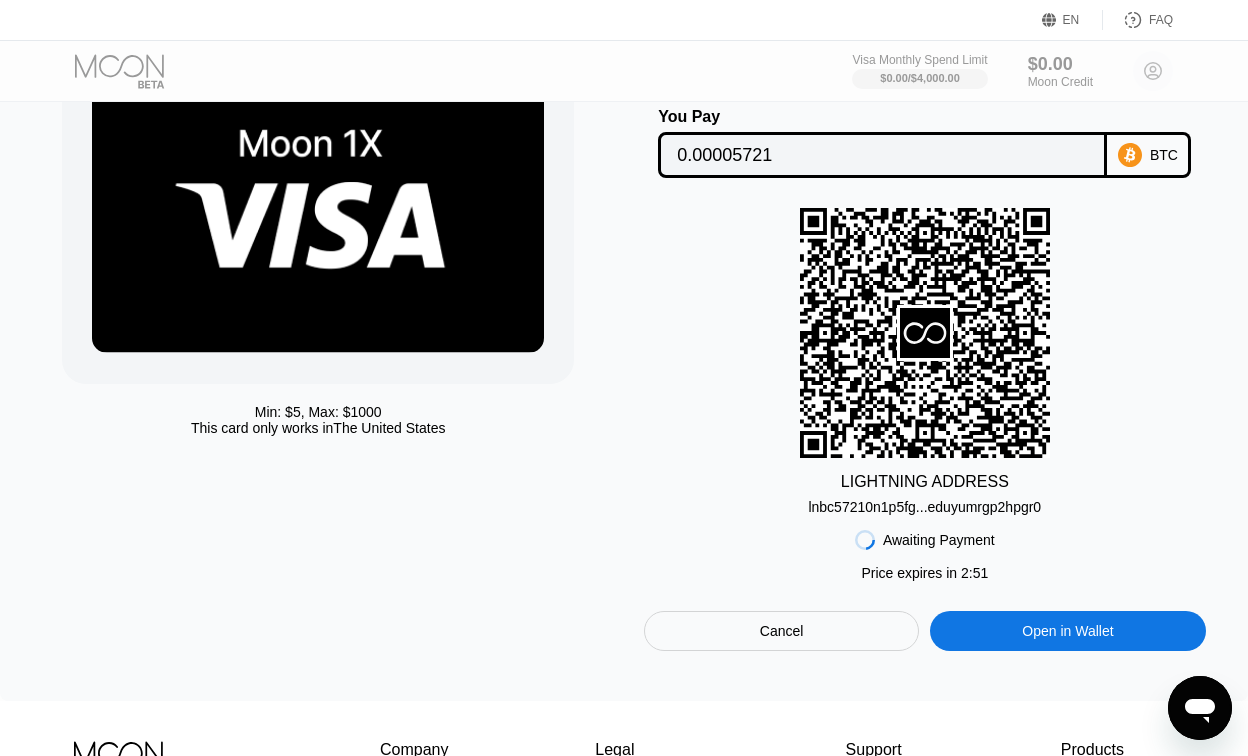 scroll, scrollTop: 139, scrollLeft: 0, axis: vertical 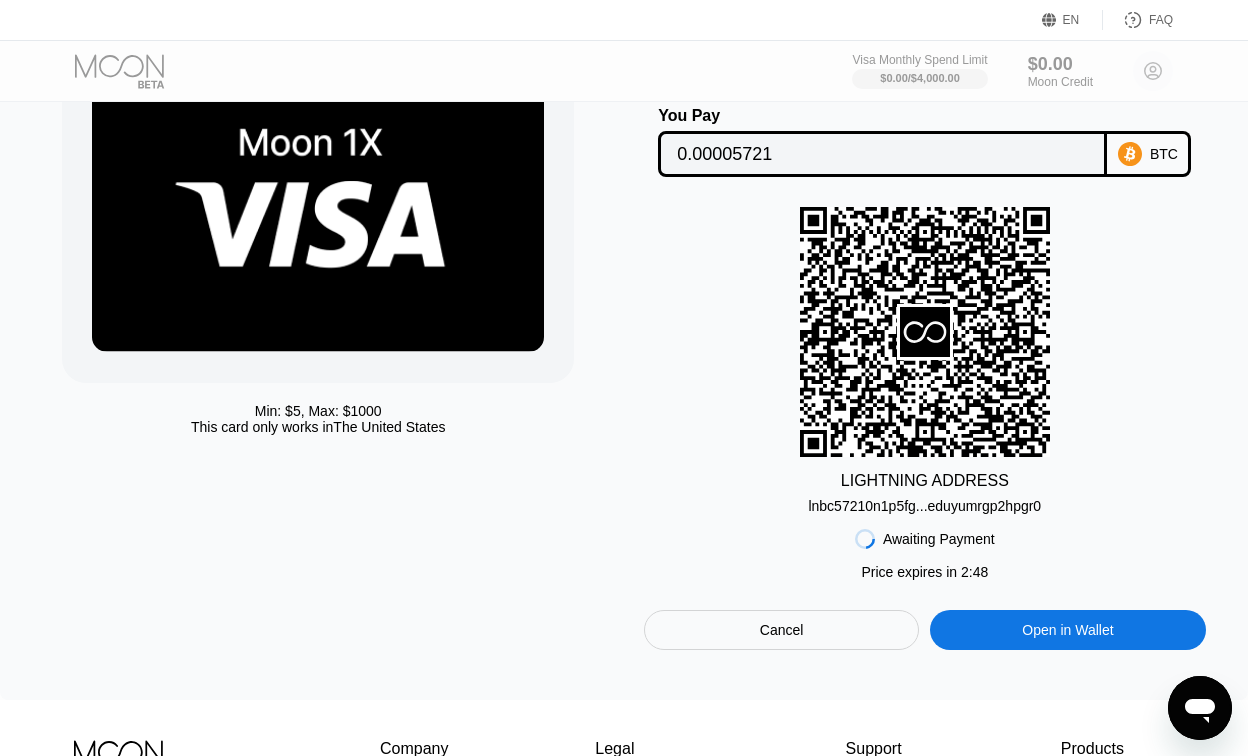 click on "Open in Wallet" at bounding box center (1067, 630) 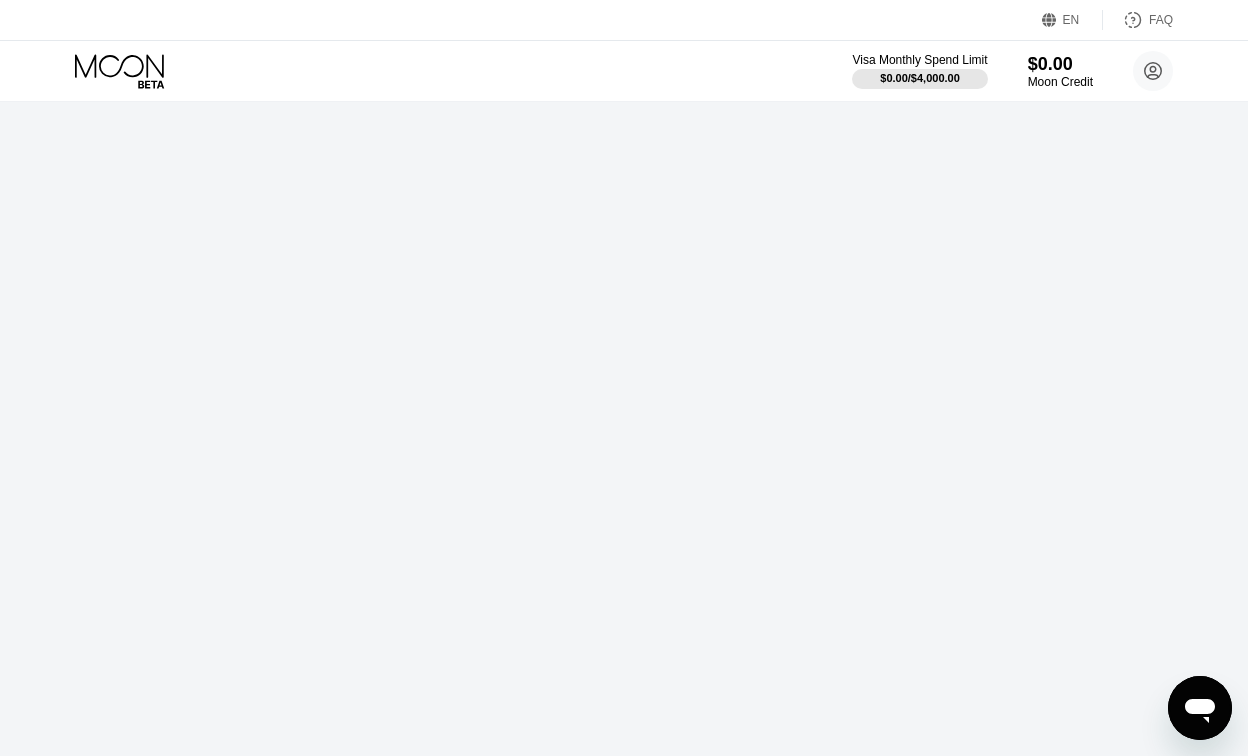 scroll, scrollTop: 0, scrollLeft: 0, axis: both 